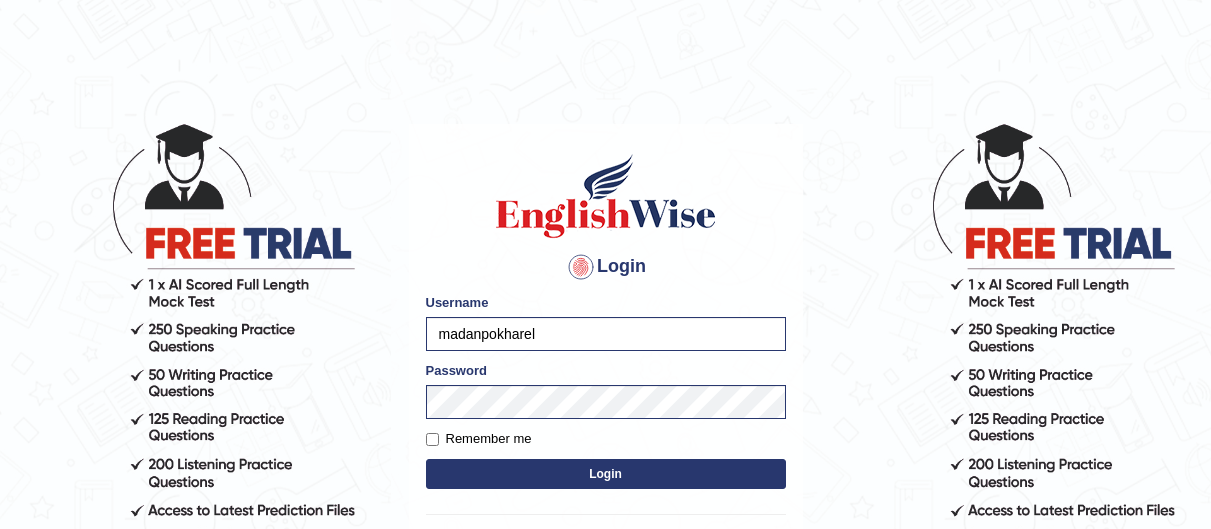 scroll, scrollTop: 0, scrollLeft: 0, axis: both 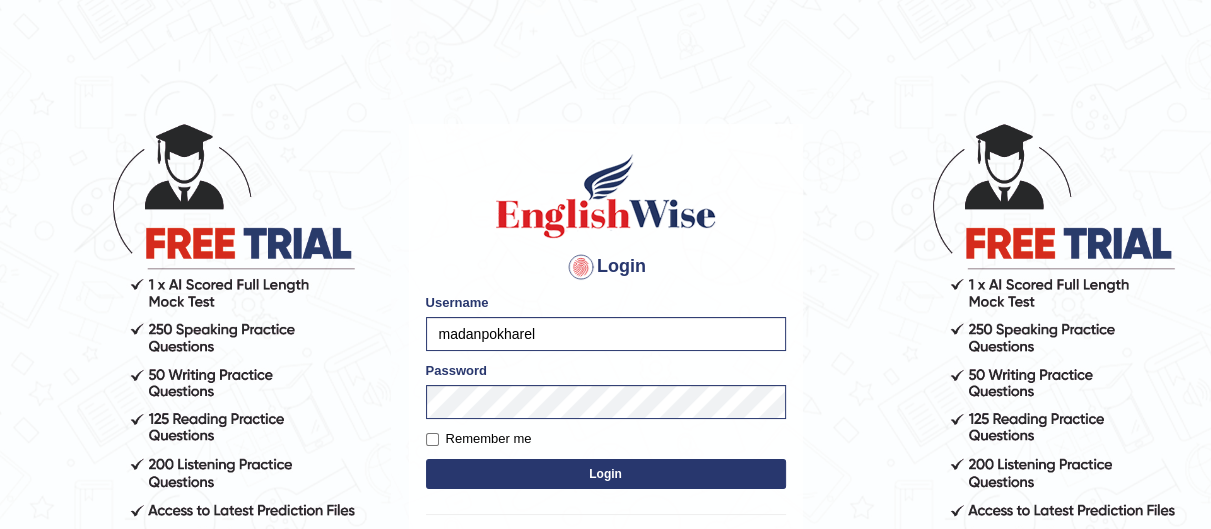 drag, startPoint x: 0, startPoint y: 0, endPoint x: 0, endPoint y: 385, distance: 385 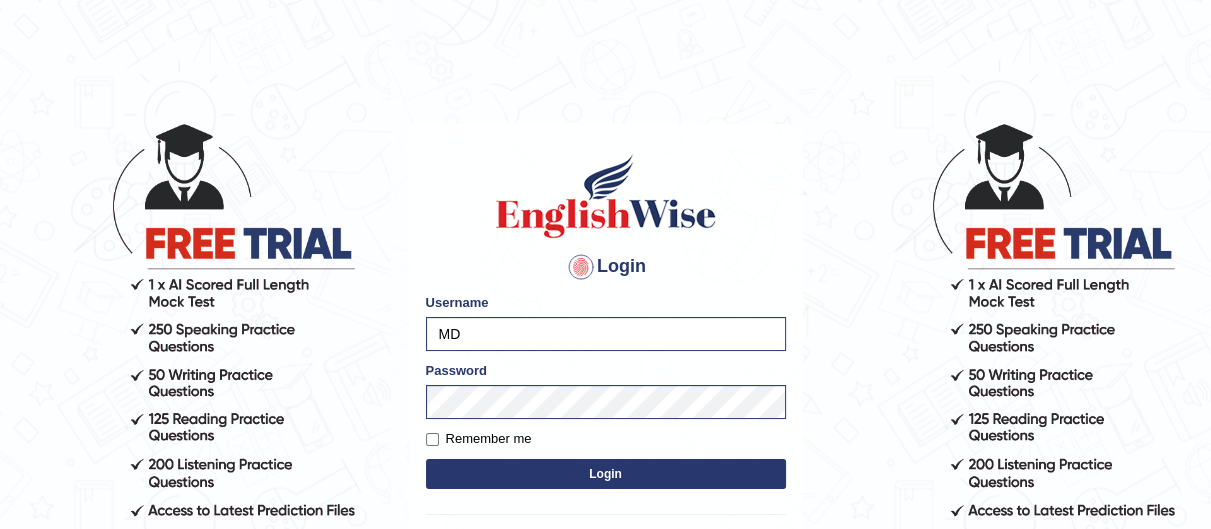 type on "Mdshahbaz" 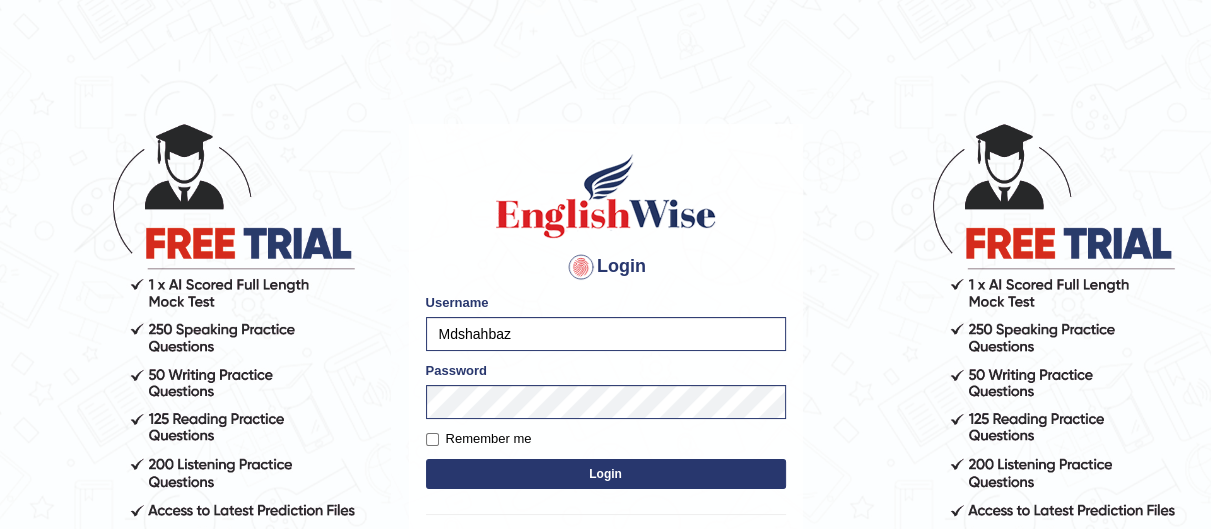 click on "Login" at bounding box center [606, 474] 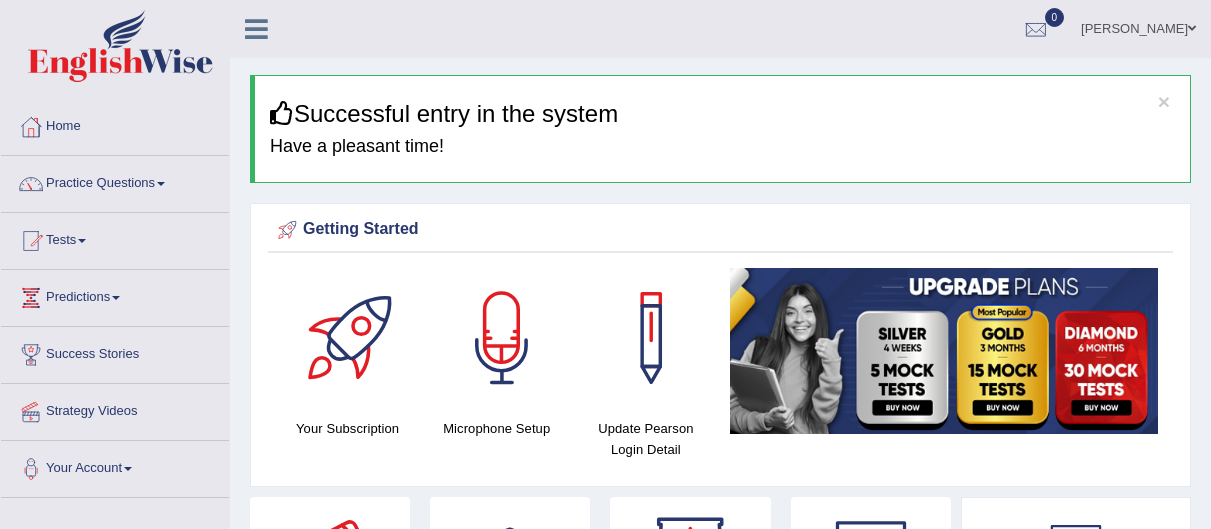 scroll, scrollTop: 0, scrollLeft: 0, axis: both 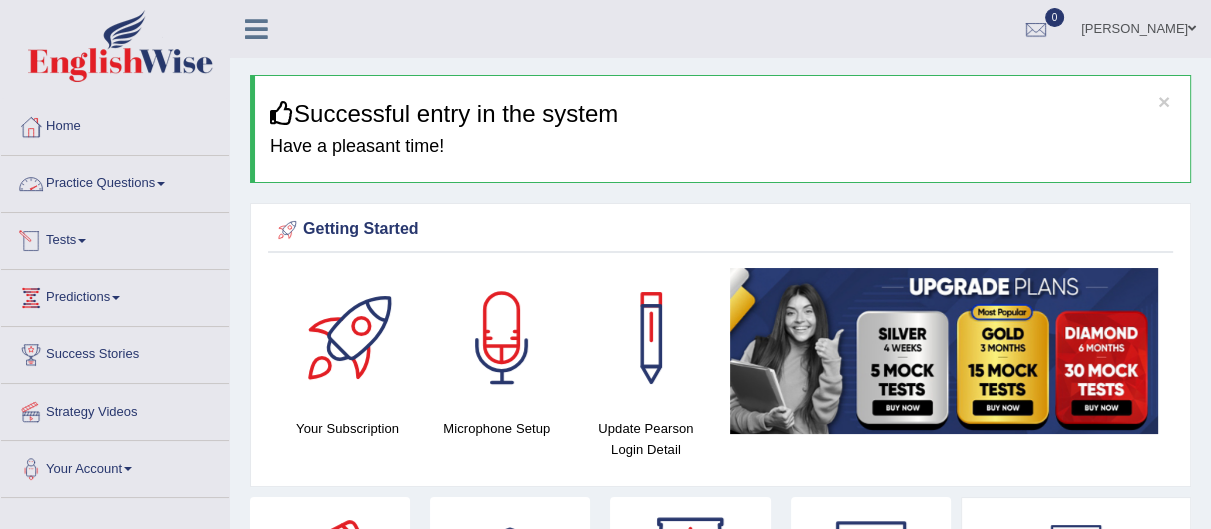 click on "Practice Questions" at bounding box center (115, 181) 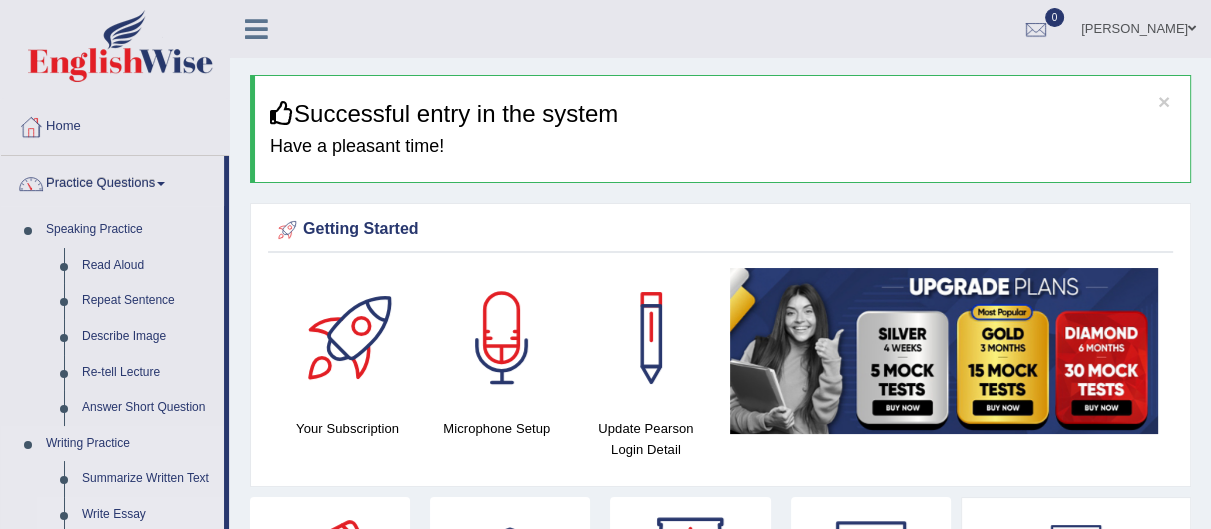 click on "Write Essay" at bounding box center (148, 515) 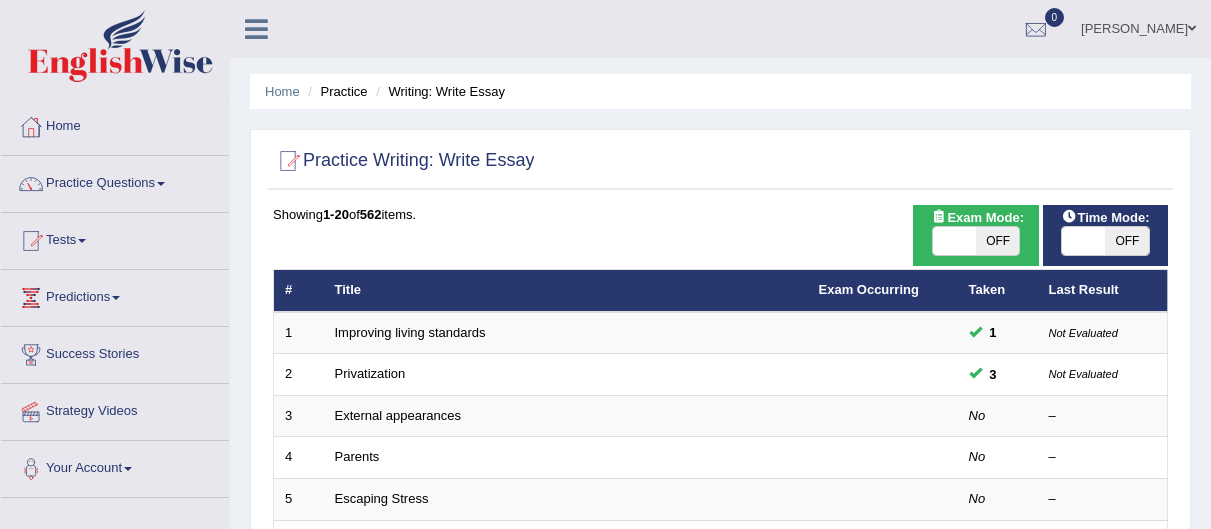 scroll, scrollTop: 0, scrollLeft: 0, axis: both 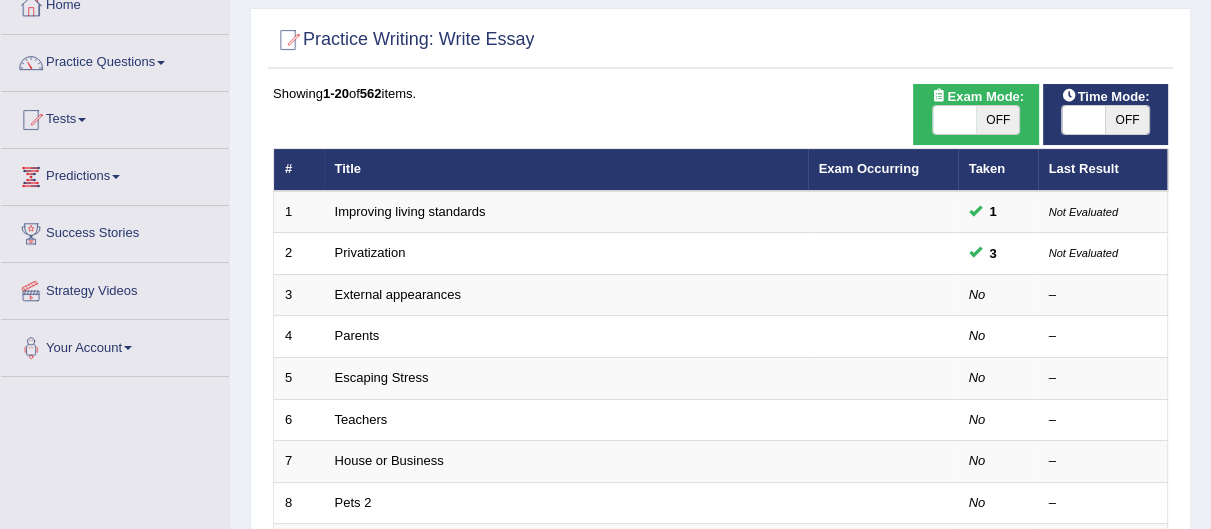 click on "Toggle navigation
Home
Practice Questions   Speaking Practice Read Aloud
Repeat Sentence
Describe Image
Re-tell Lecture
Answer Short Question
Writing Practice  Summarize Written Text
Write Essay
Reading Practice  Reading & Writing: Fill In The Blanks
Choose Multiple Answers
Re-order Paragraphs
Fill In The Blanks
Choose Single Answer
Listening Practice  Summarize Spoken Text
Highlight Incorrect Words
Highlight Correct Summary
Select Missing Word
Choose Single Answer
Choose Multiple Answers
Fill In The Blanks
Write From Dictation
Pronunciation
Tests  Take Practice Sectional Test
Take Mock Test
History
Predictions" at bounding box center (605, 143) 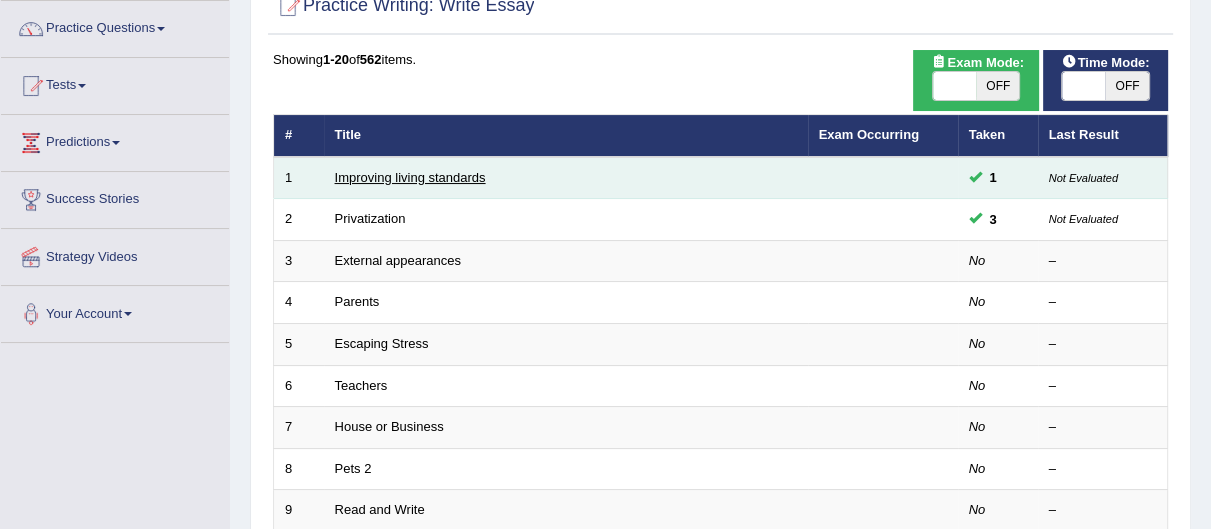click on "Improving living standards" at bounding box center [410, 177] 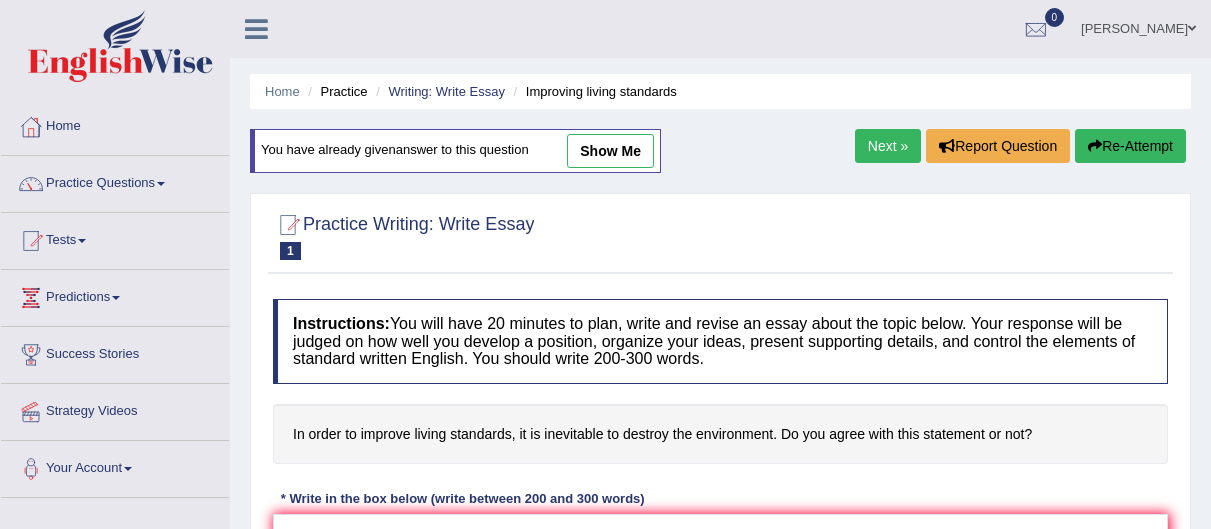 scroll, scrollTop: 0, scrollLeft: 0, axis: both 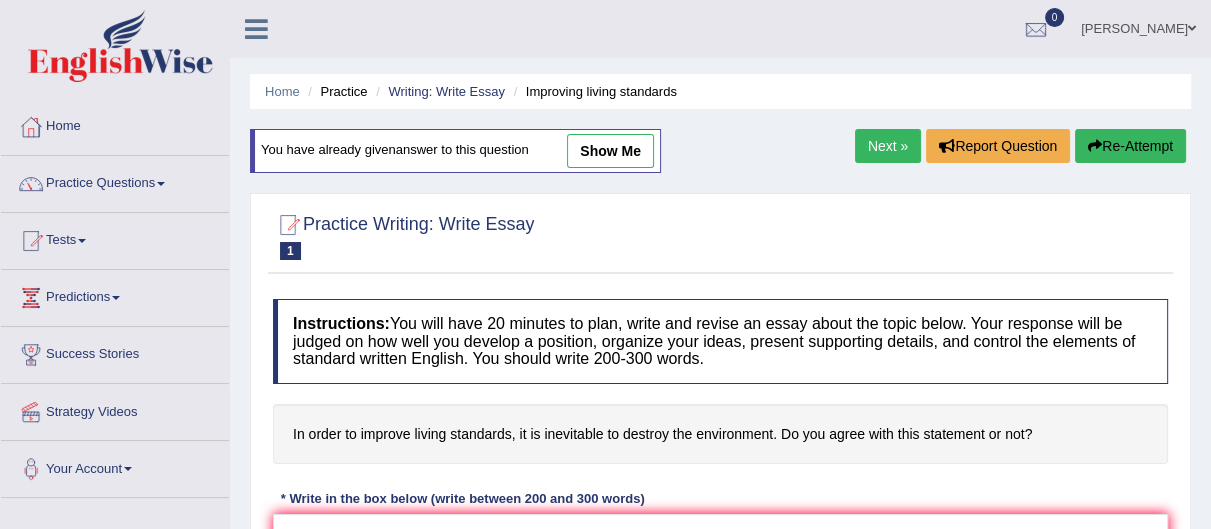 click on "You have already given   answer to this question
show me" at bounding box center [455, 151] 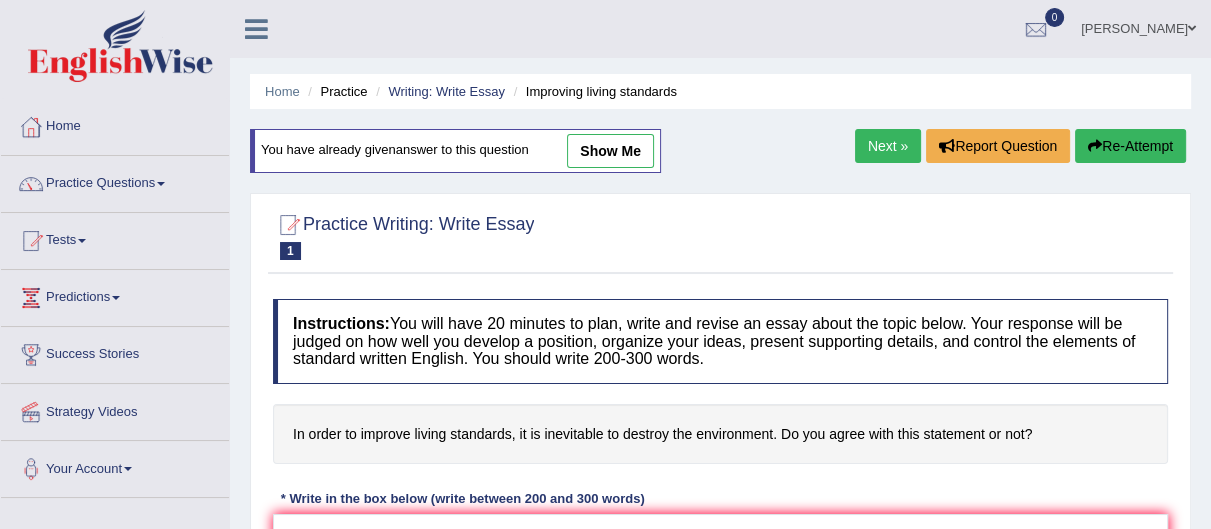 click on "show me" at bounding box center [610, 151] 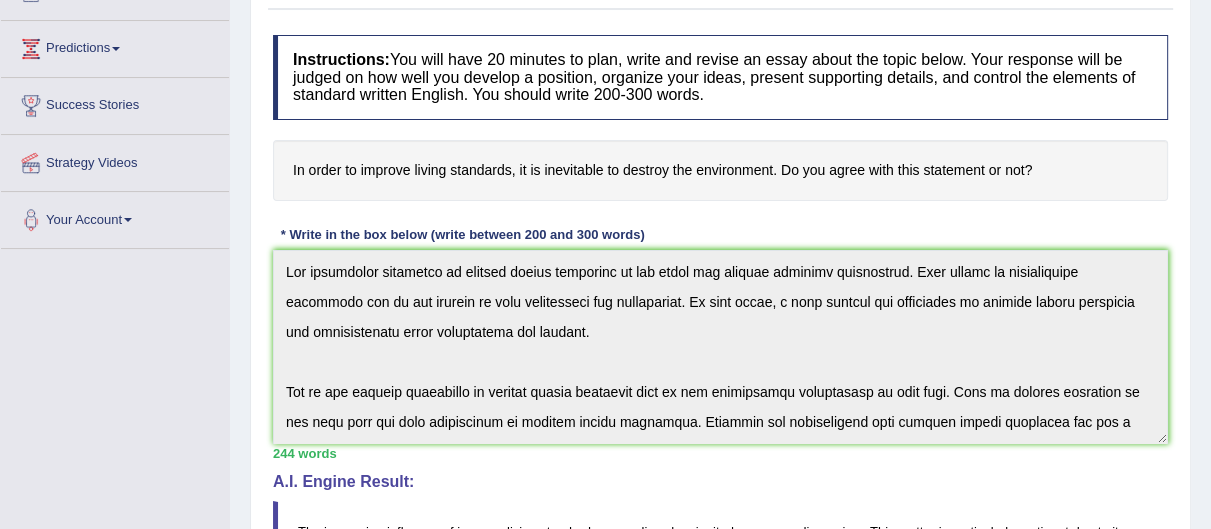 scroll, scrollTop: 111, scrollLeft: 0, axis: vertical 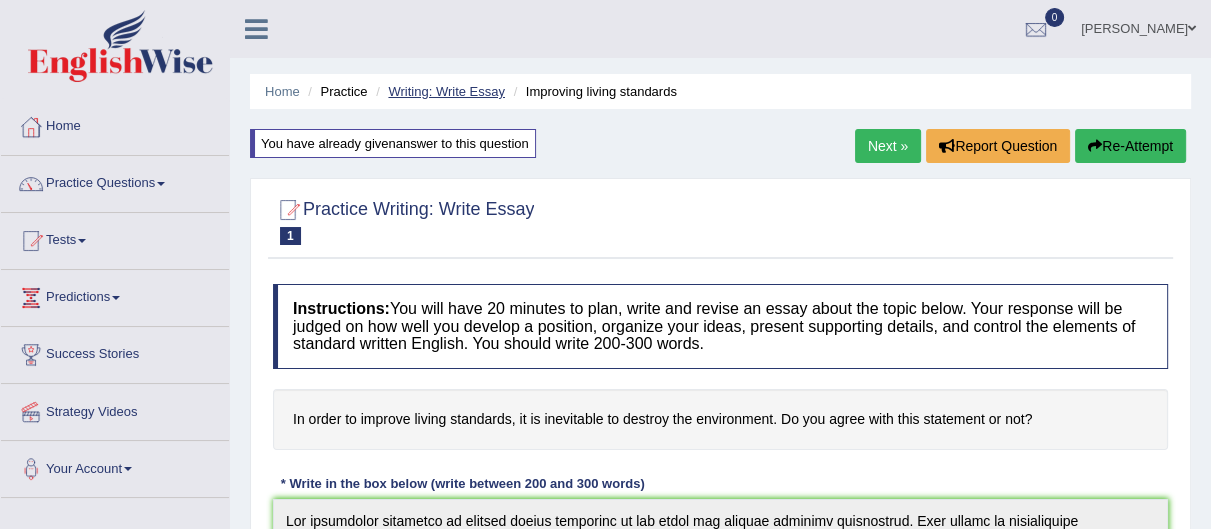 click on "Writing: Write Essay" at bounding box center [446, 91] 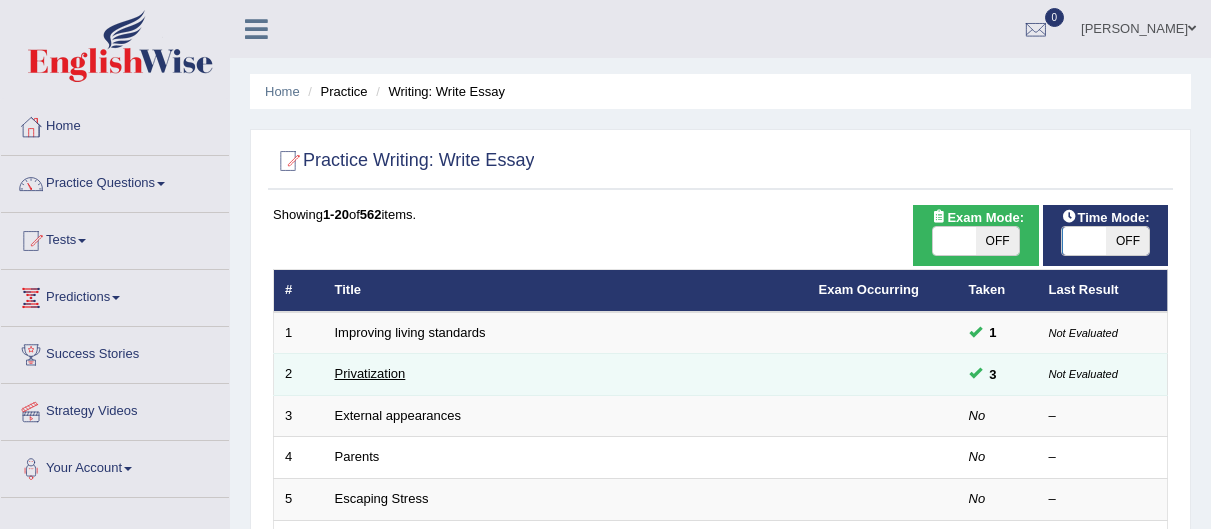 scroll, scrollTop: 0, scrollLeft: 0, axis: both 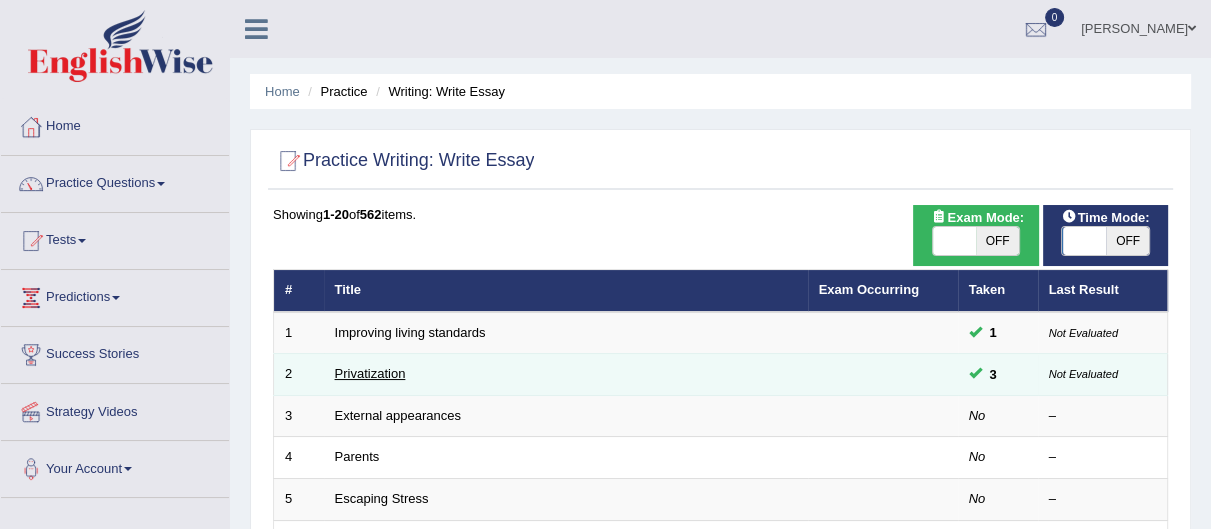 click on "Privatization" at bounding box center (370, 373) 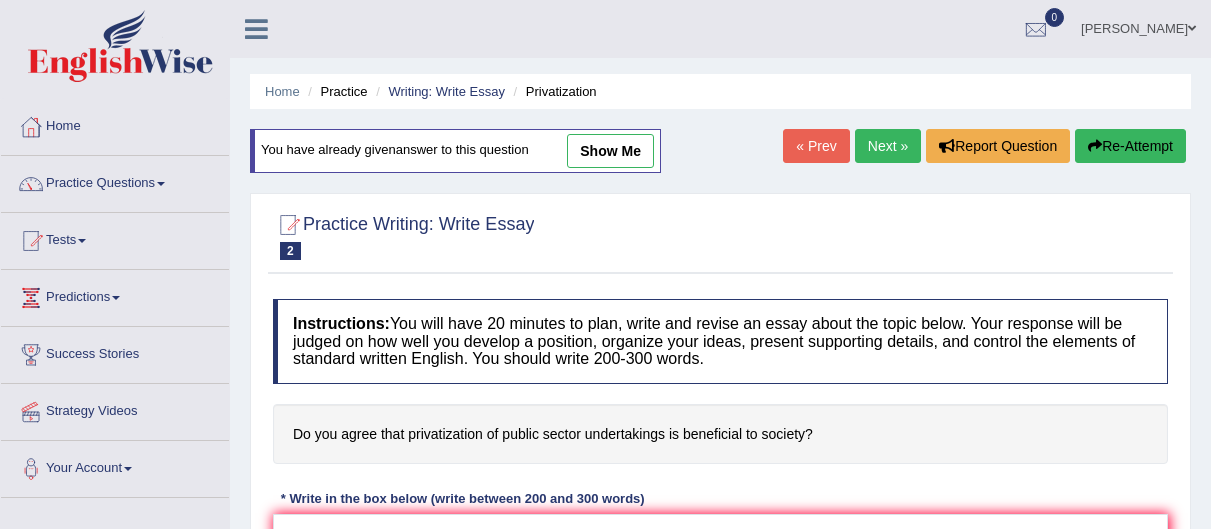 scroll, scrollTop: 0, scrollLeft: 0, axis: both 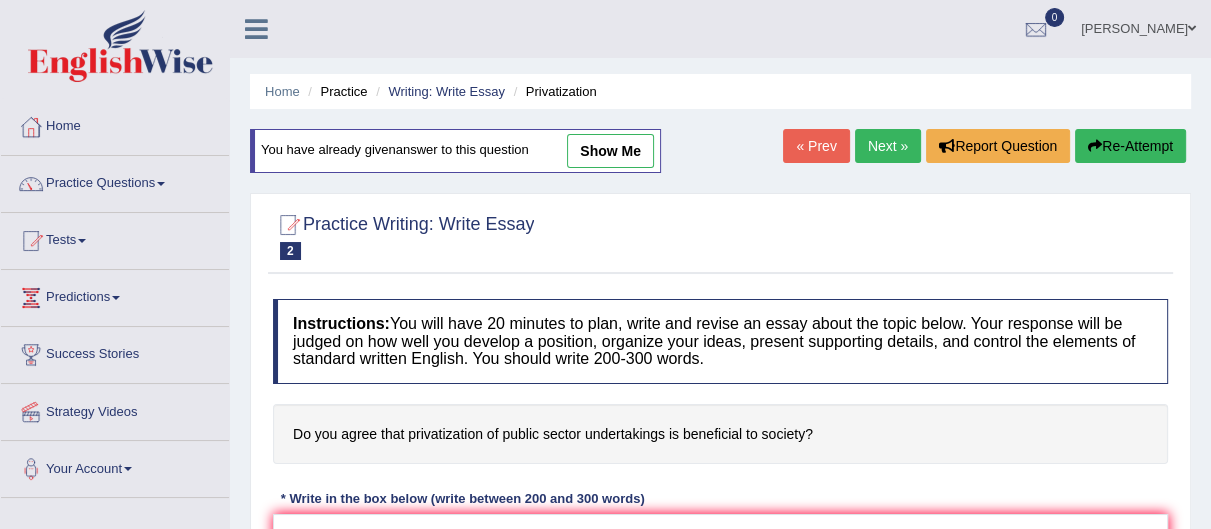 click on "show me" at bounding box center [610, 151] 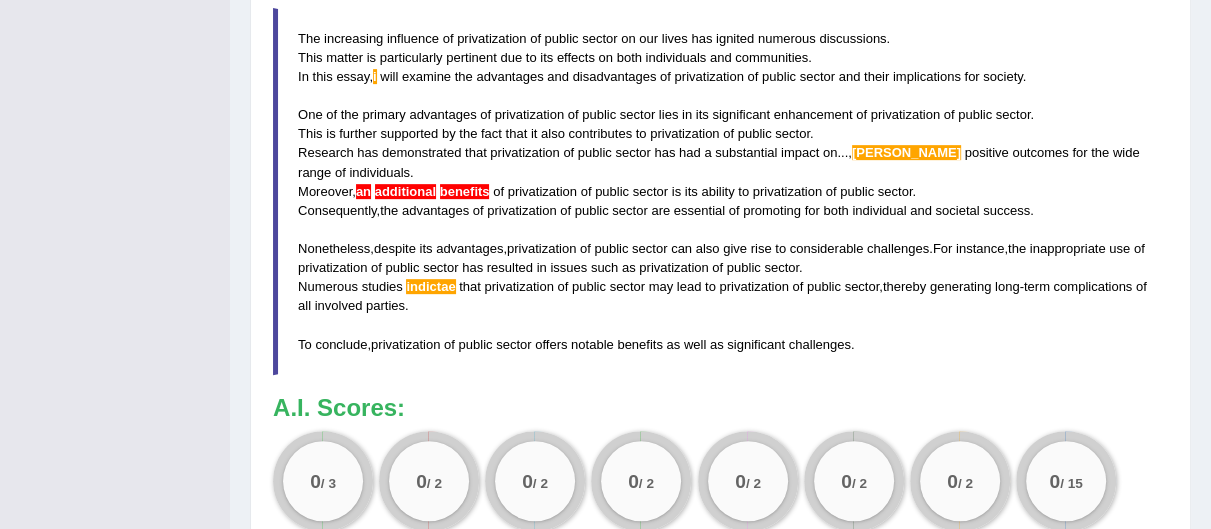 scroll, scrollTop: 745, scrollLeft: 0, axis: vertical 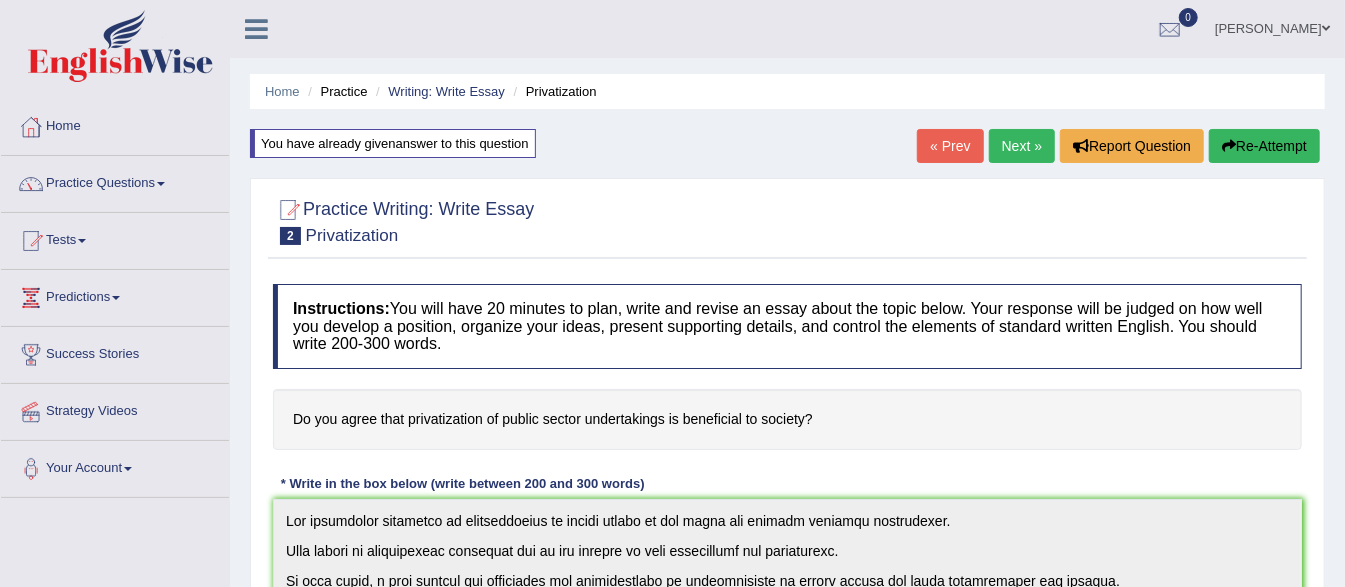 click on "Muhammad Shahbaz" at bounding box center [1272, 26] 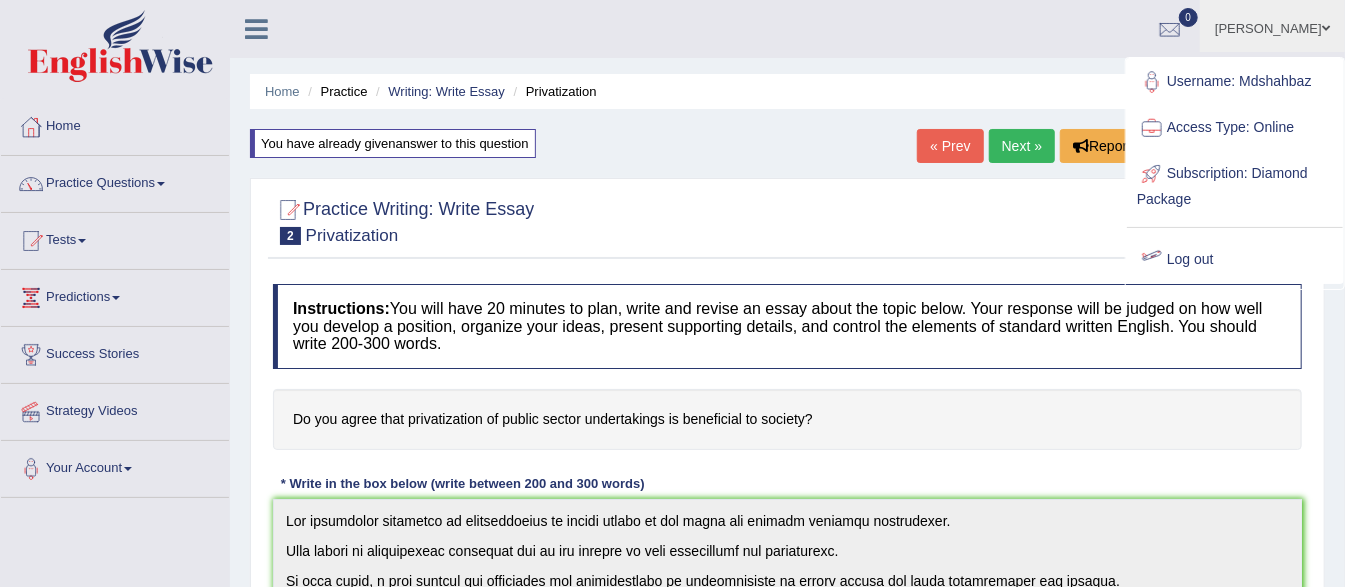 click on "Log out" at bounding box center (1235, 260) 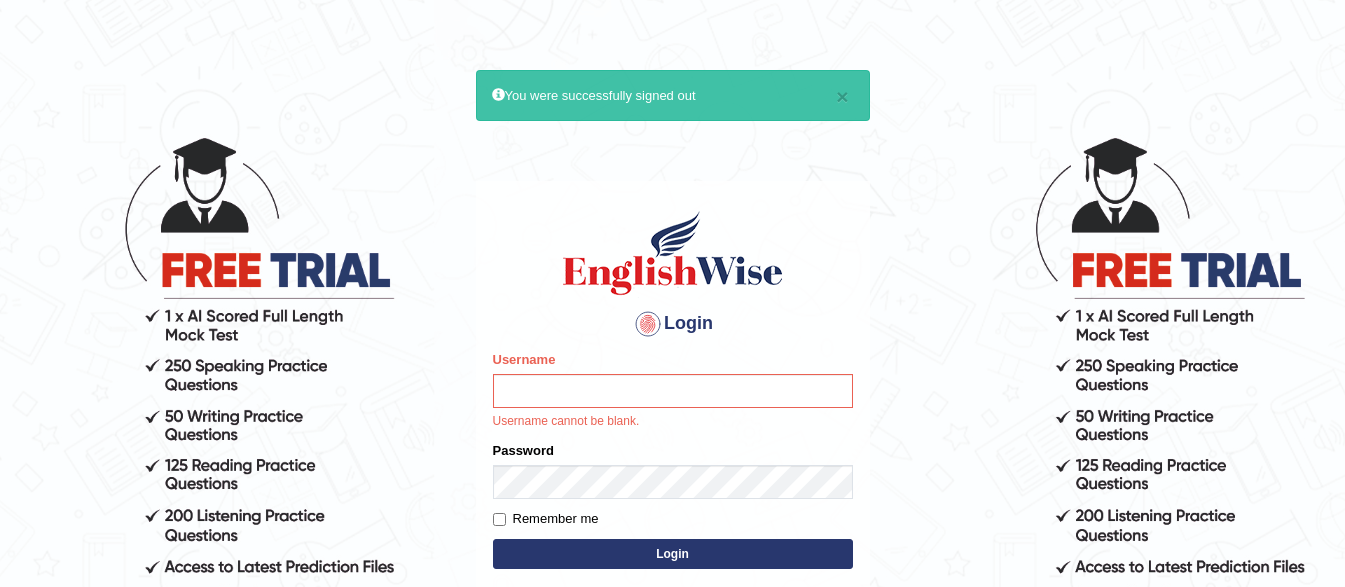 scroll, scrollTop: 0, scrollLeft: 0, axis: both 